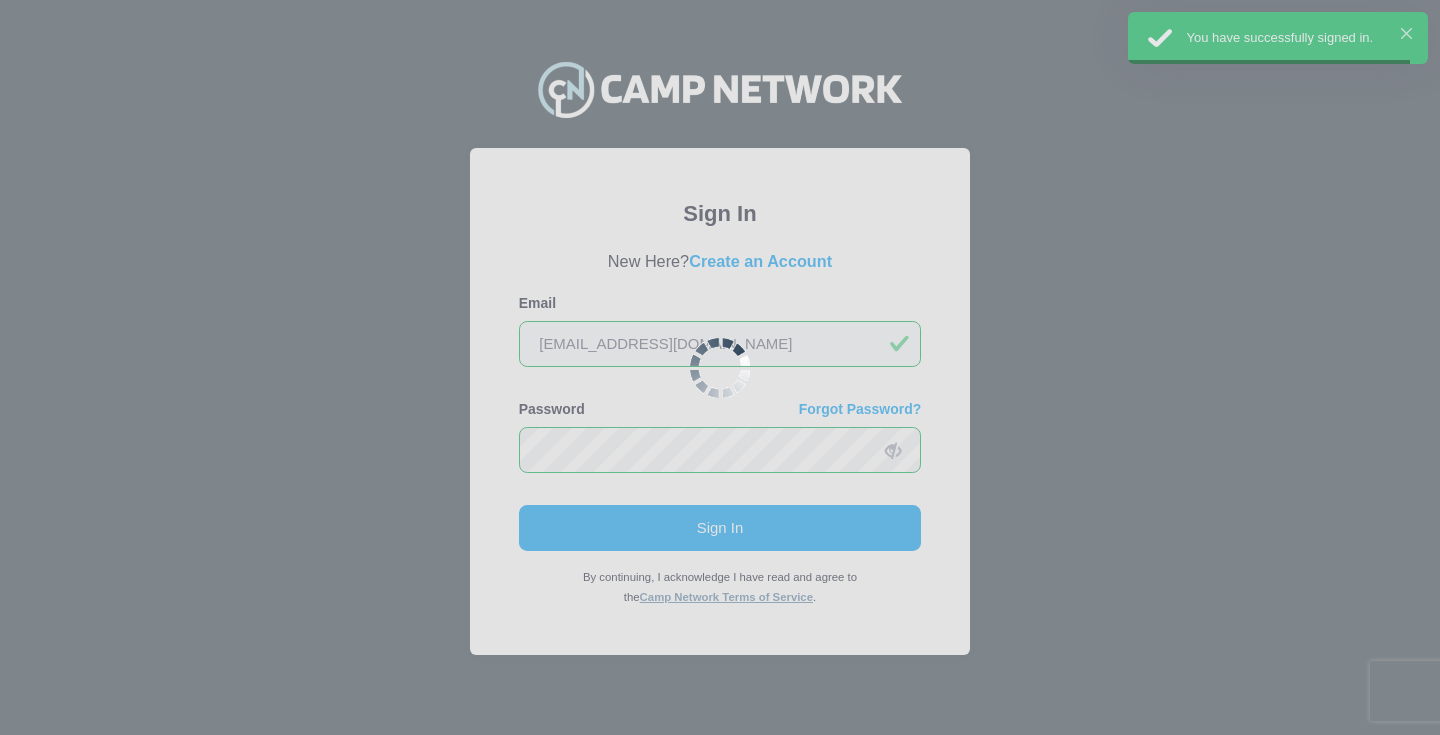 scroll, scrollTop: 0, scrollLeft: 0, axis: both 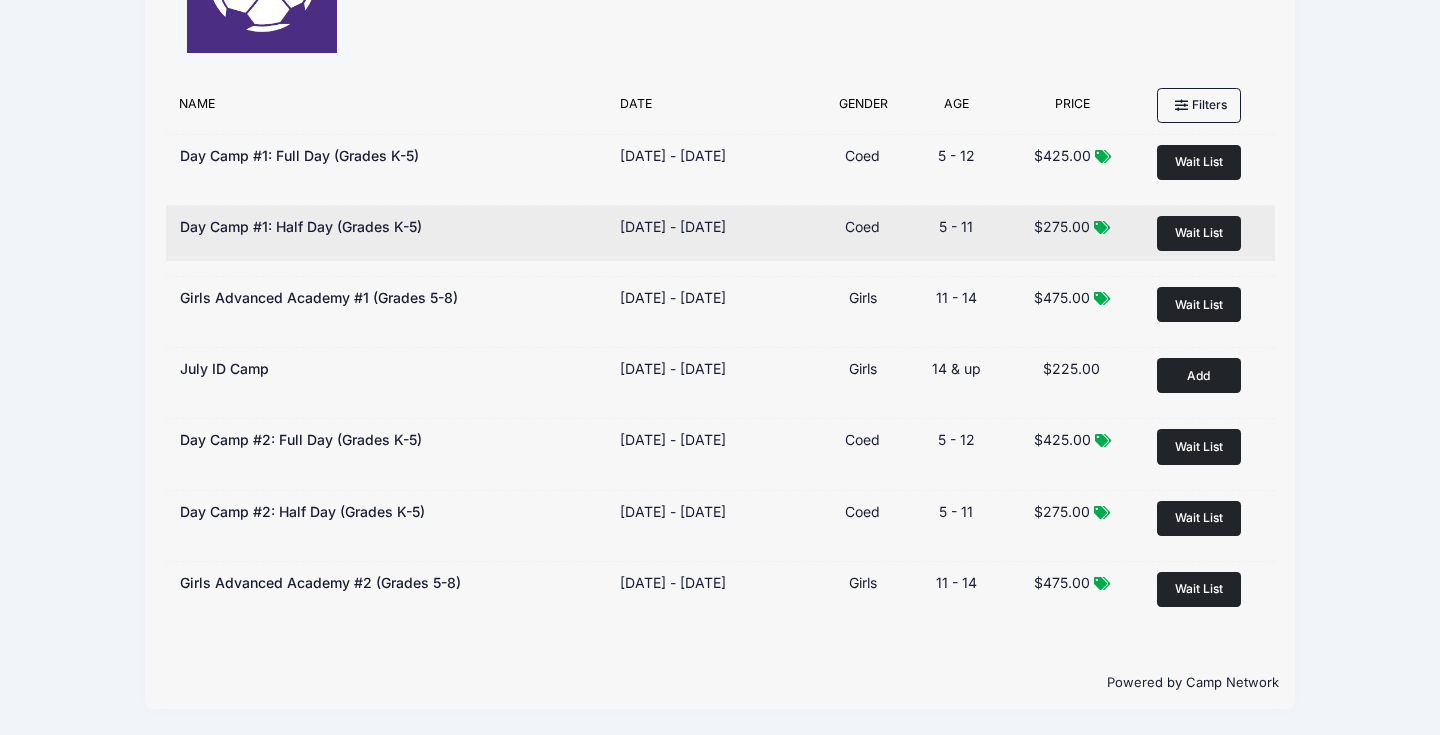 click on "Day Camp #1: Half Day (Grades K-5)" at bounding box center (391, 233) 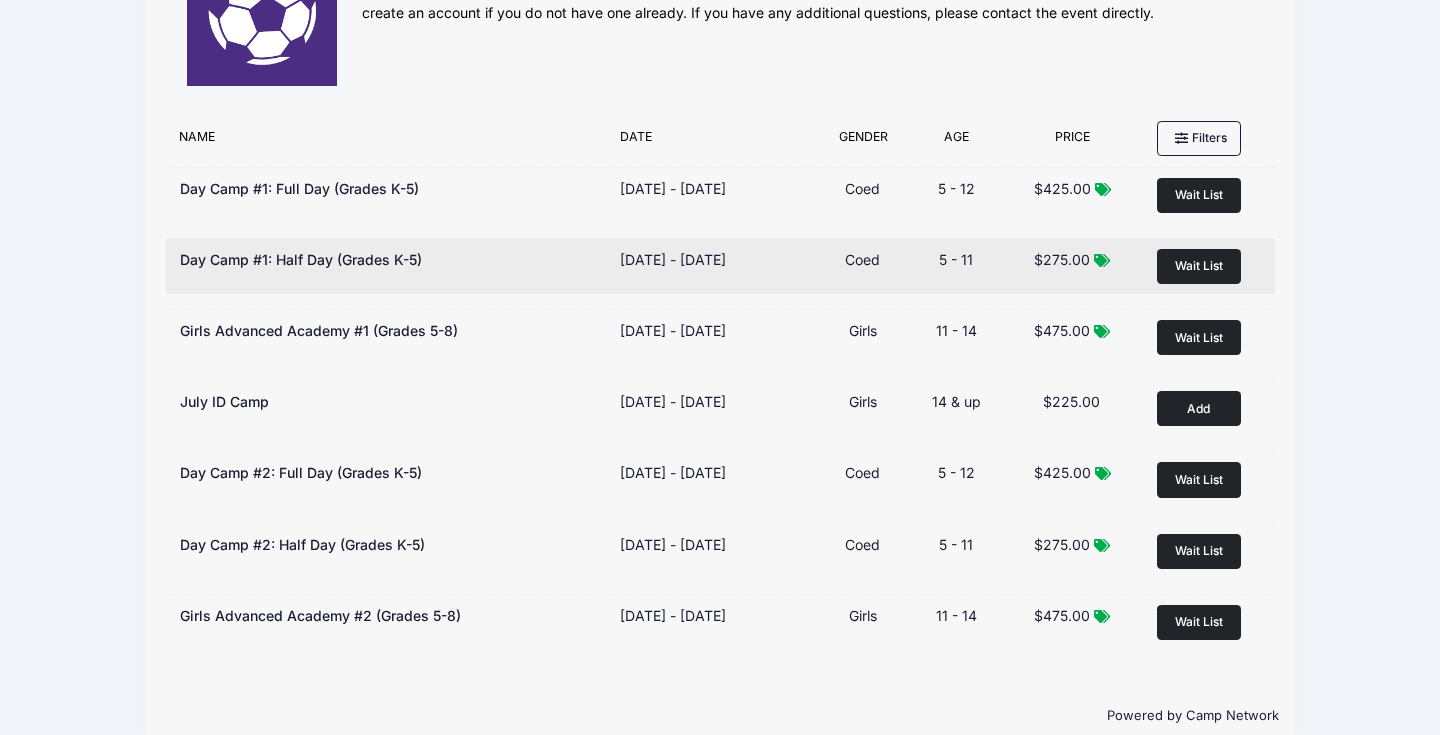 scroll, scrollTop: 0, scrollLeft: 0, axis: both 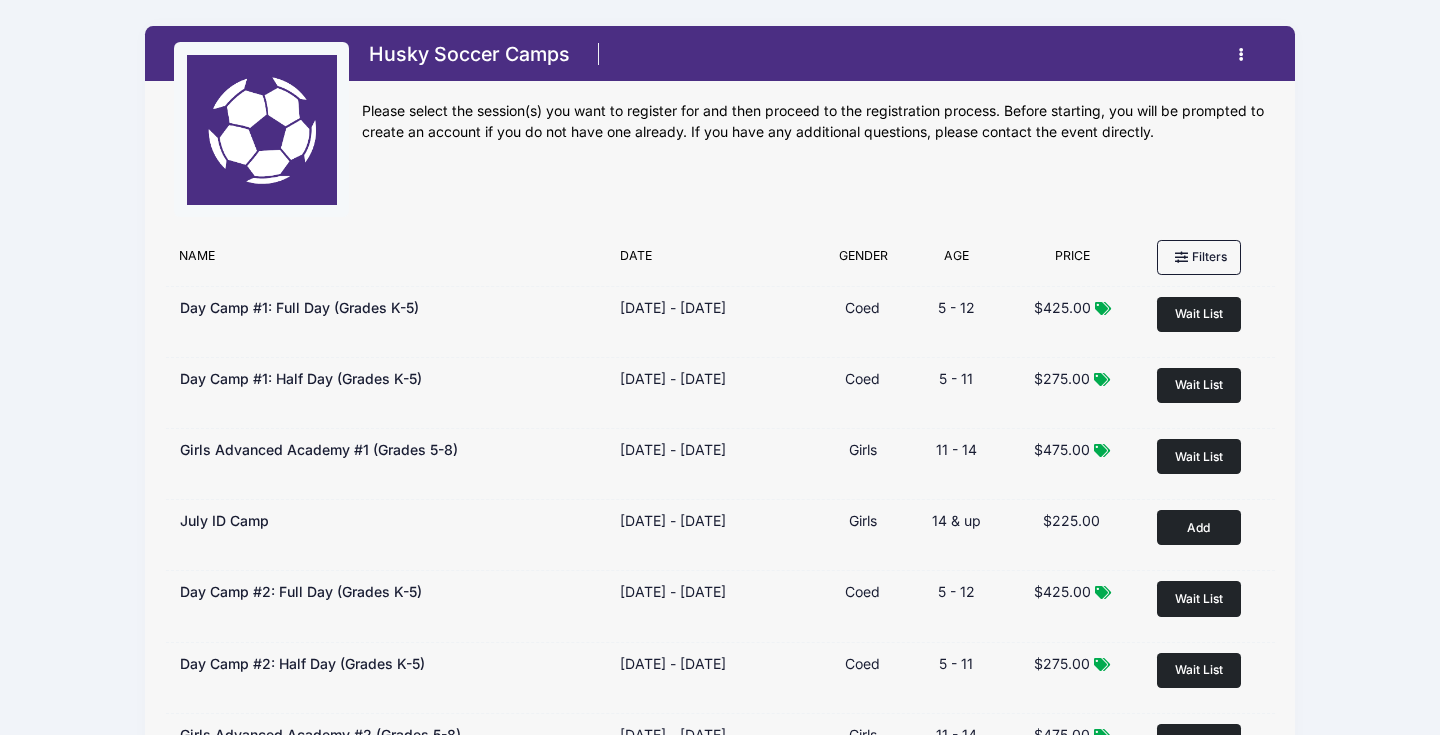 click at bounding box center [1242, 54] 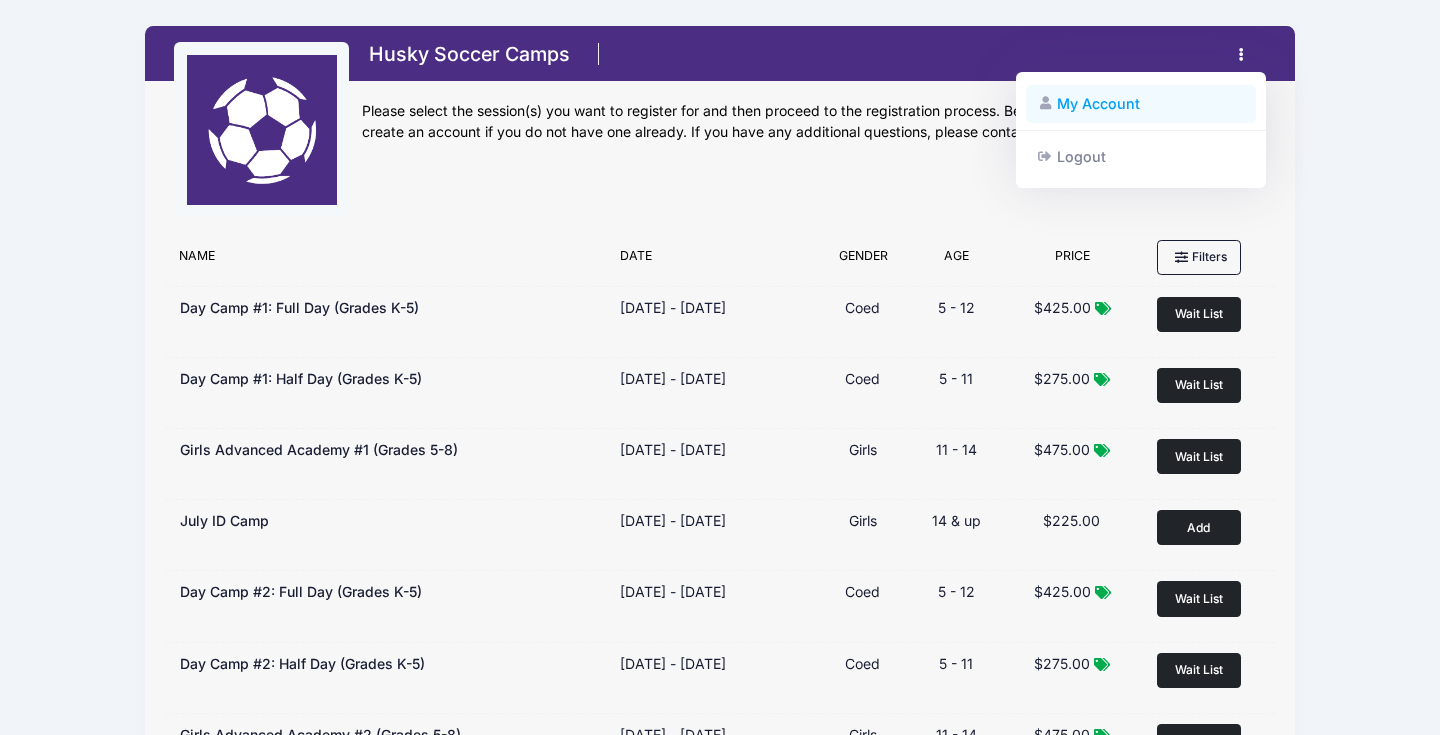 click on "My Account" at bounding box center [1141, 104] 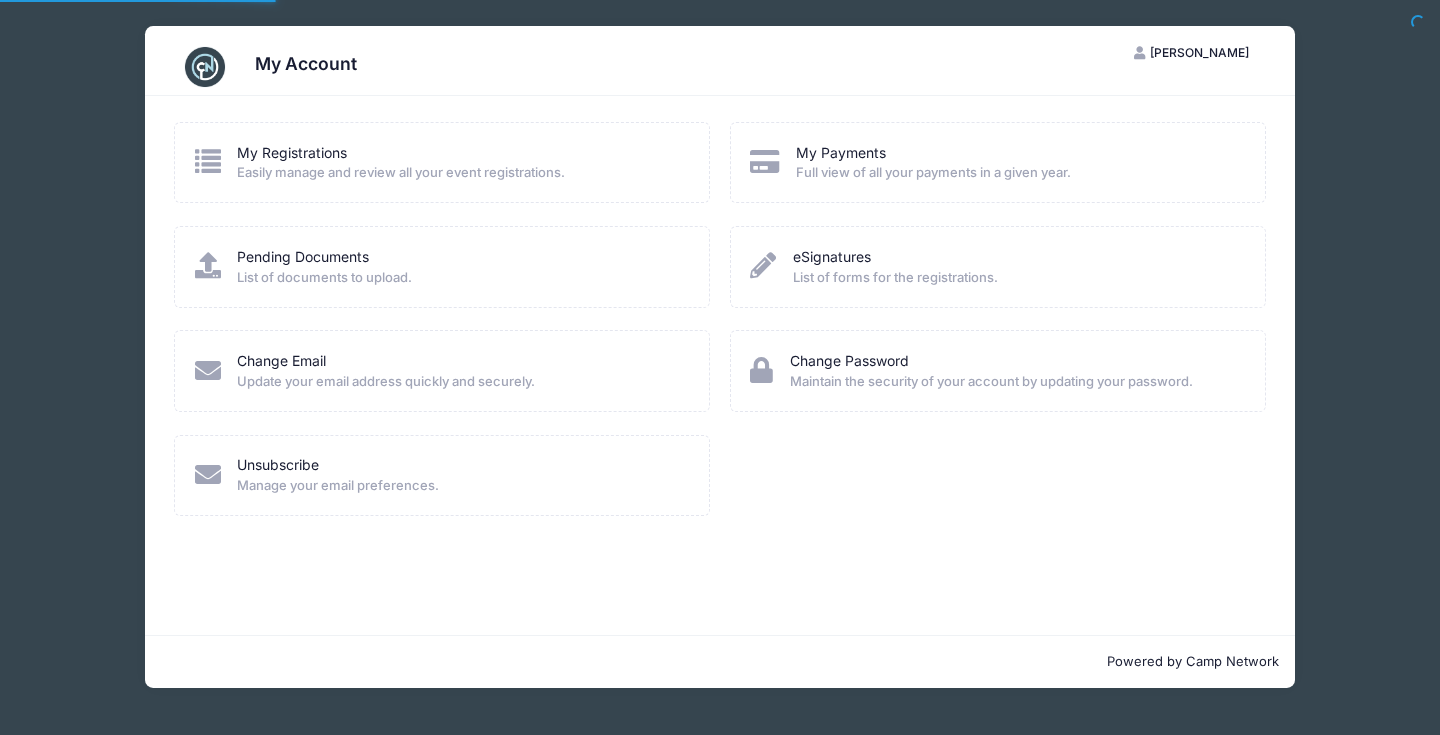 scroll, scrollTop: 0, scrollLeft: 0, axis: both 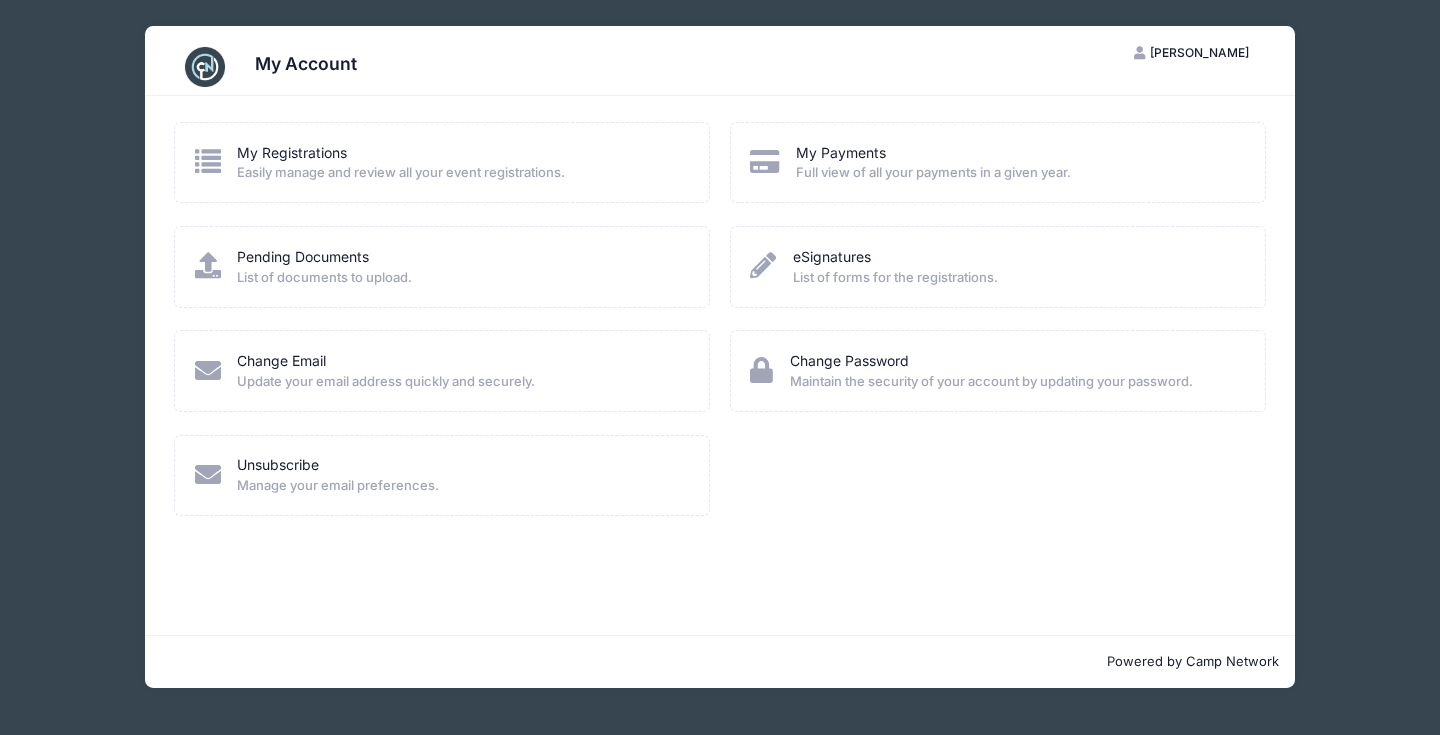 click on "Pending Documents List of documents to upload." at bounding box center [442, 266] 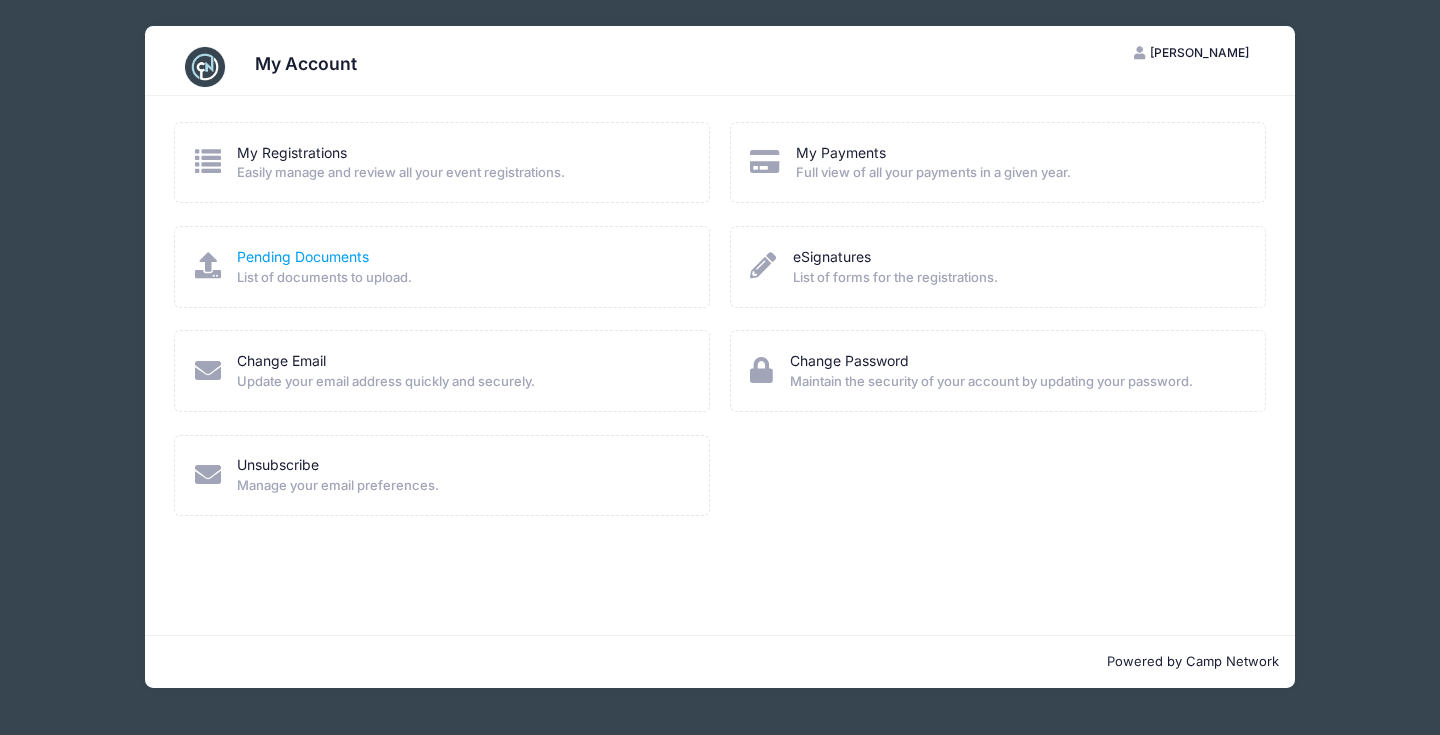 click on "Pending Documents" at bounding box center [303, 256] 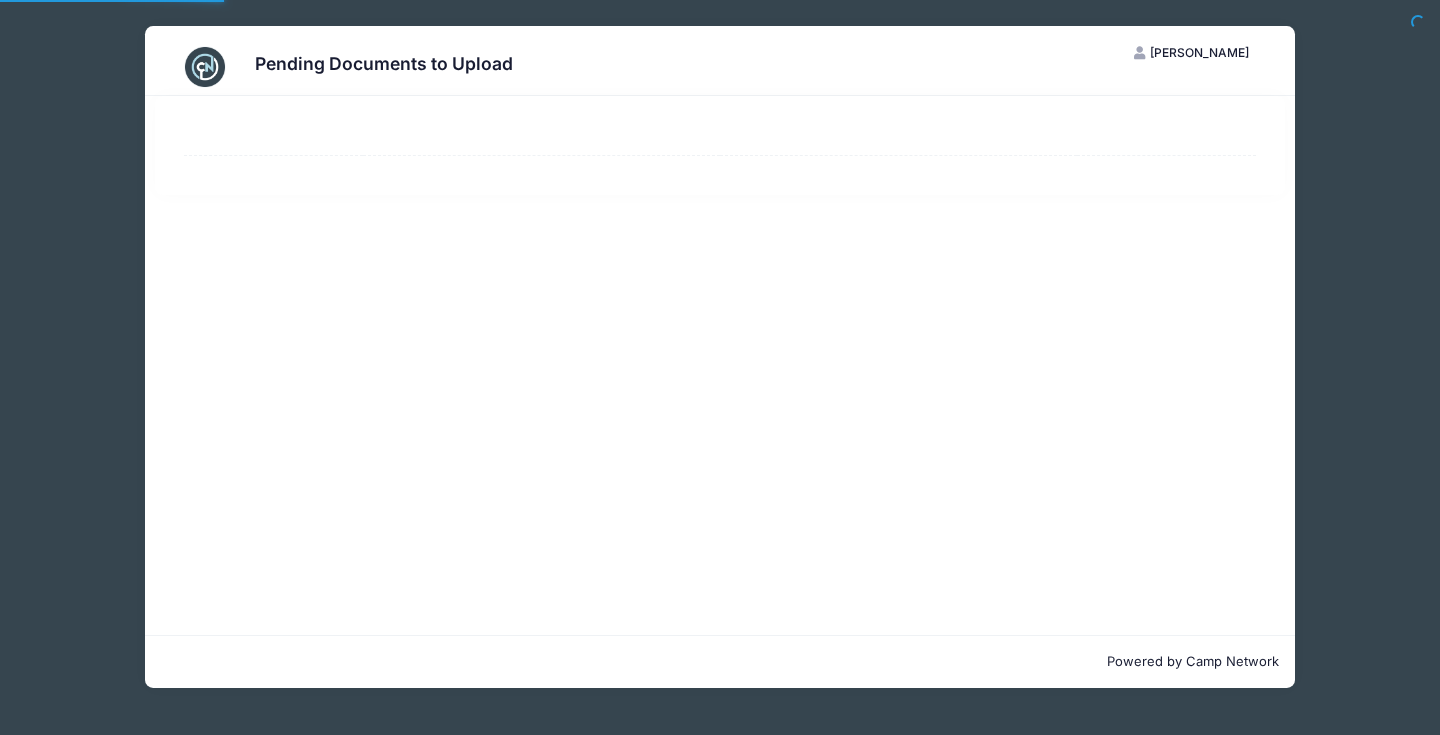 scroll, scrollTop: 0, scrollLeft: 0, axis: both 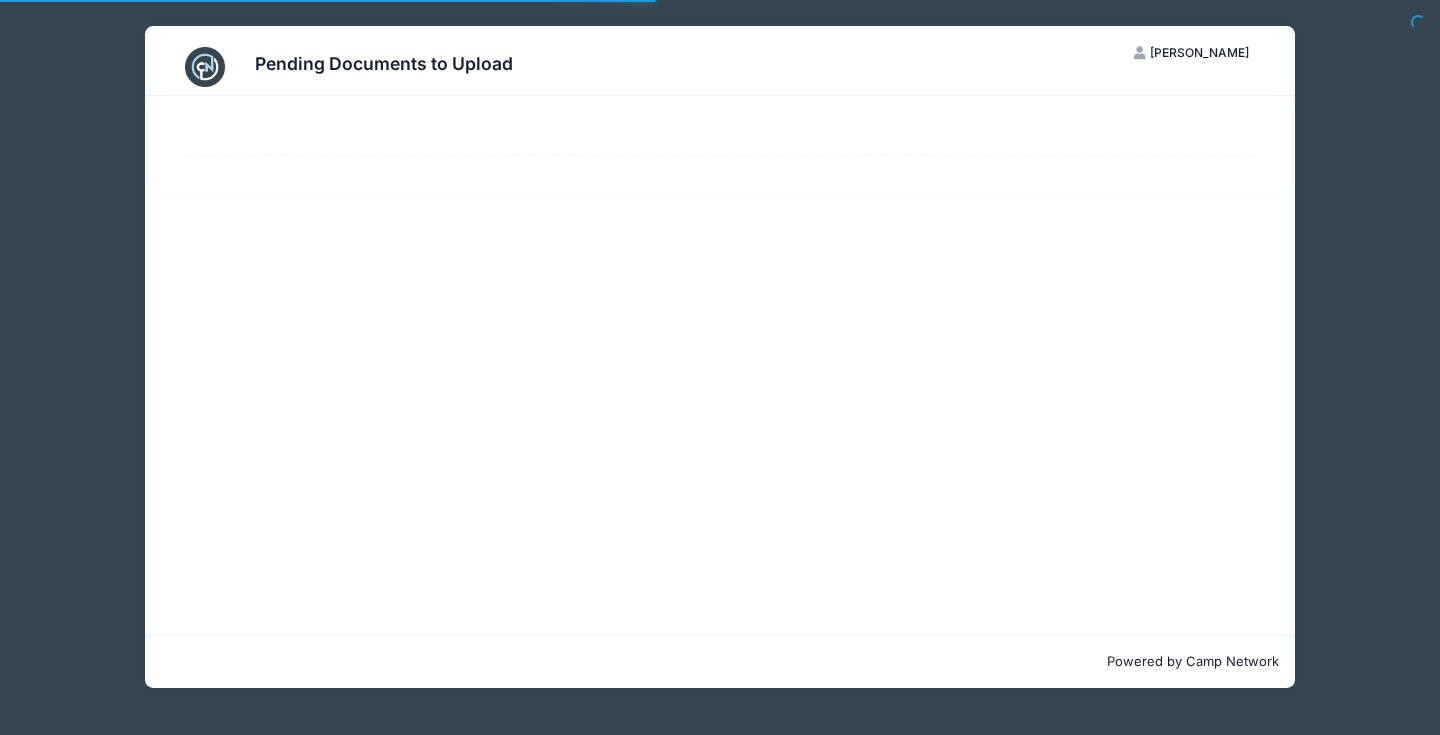 select on "50" 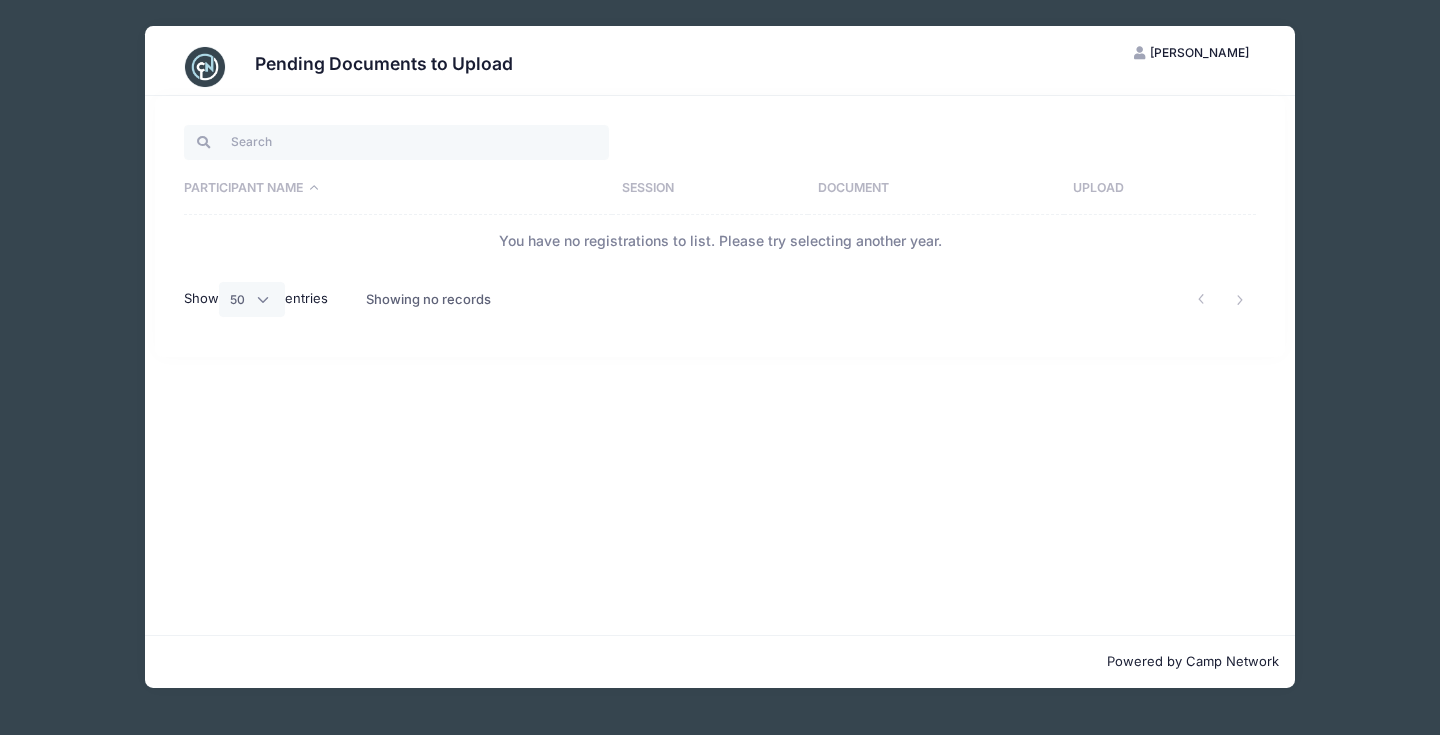 click on "Pending Documents to Upload
GO Genevieve O'Sullivan      My Account
Logout
Participant Name Session Document Upload
You have no registrations to list. Please try selecting another year.
Show  All 10 25 50  entries Showing no records" at bounding box center (720, 357) 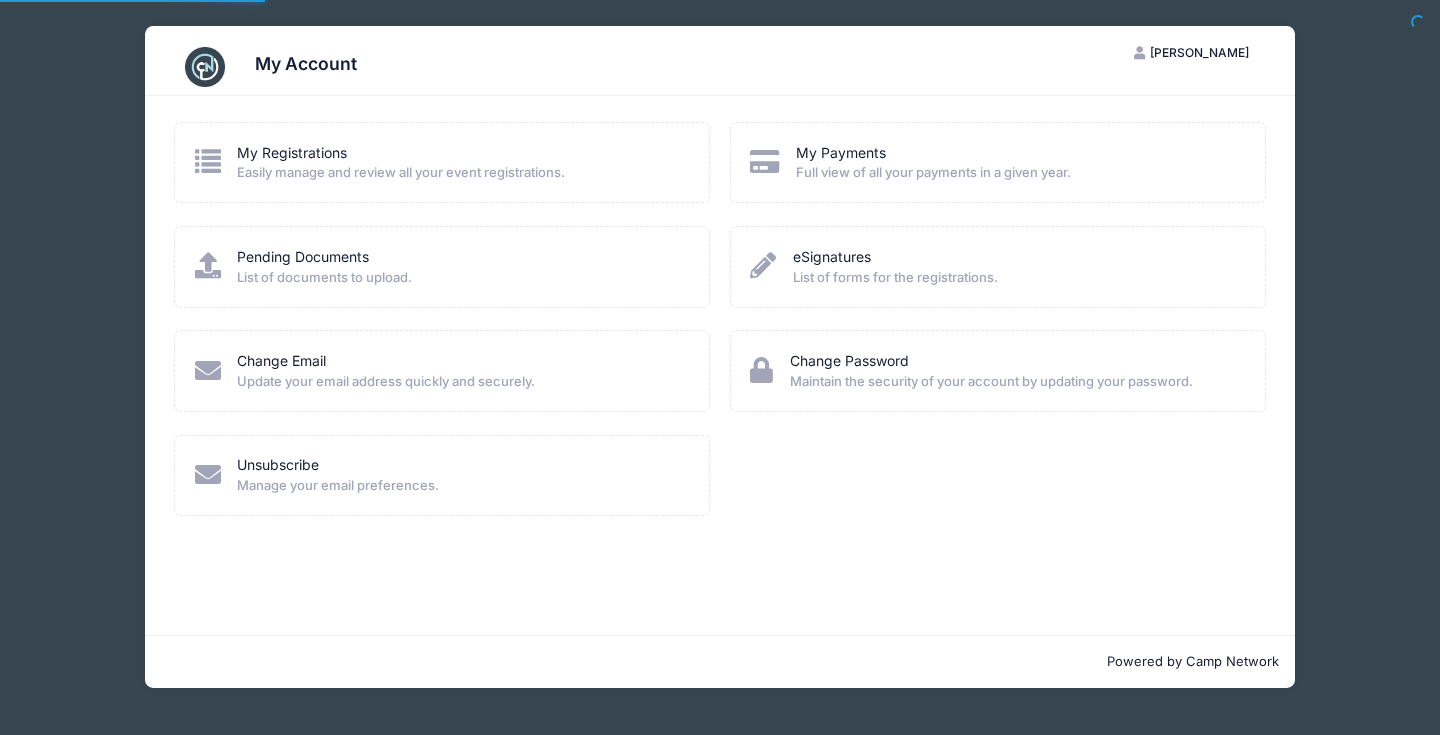 scroll, scrollTop: 0, scrollLeft: 0, axis: both 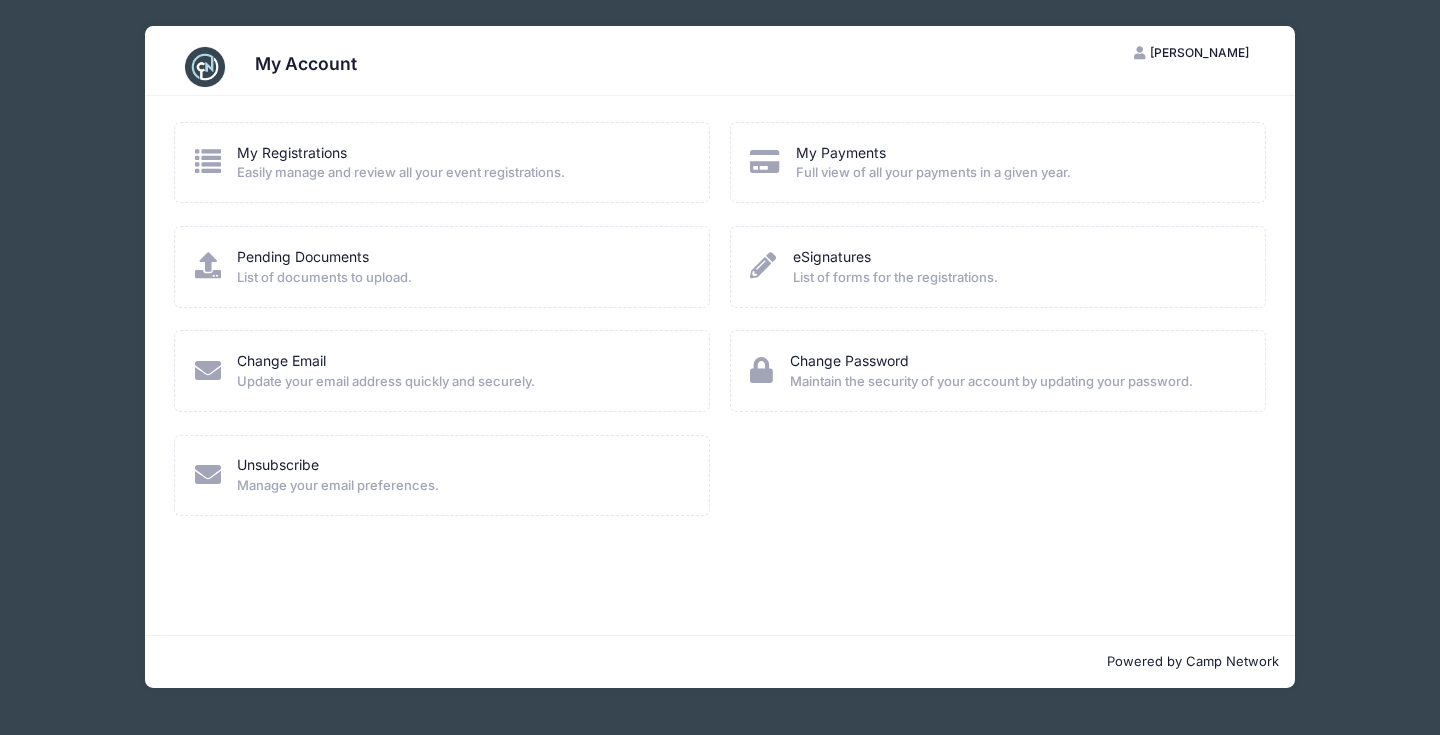 click on "My Registrations Easily manage and review all your event registrations." at bounding box center (401, 163) 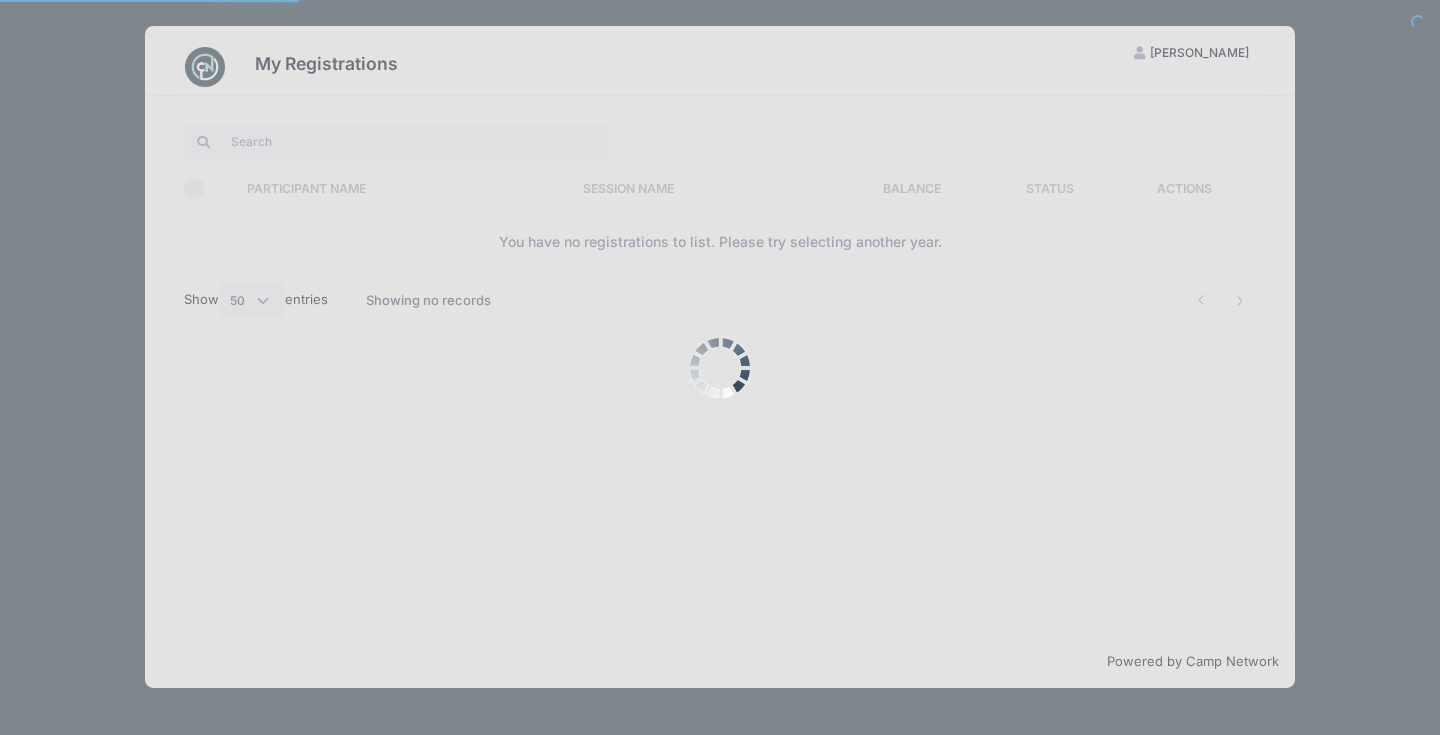 select on "50" 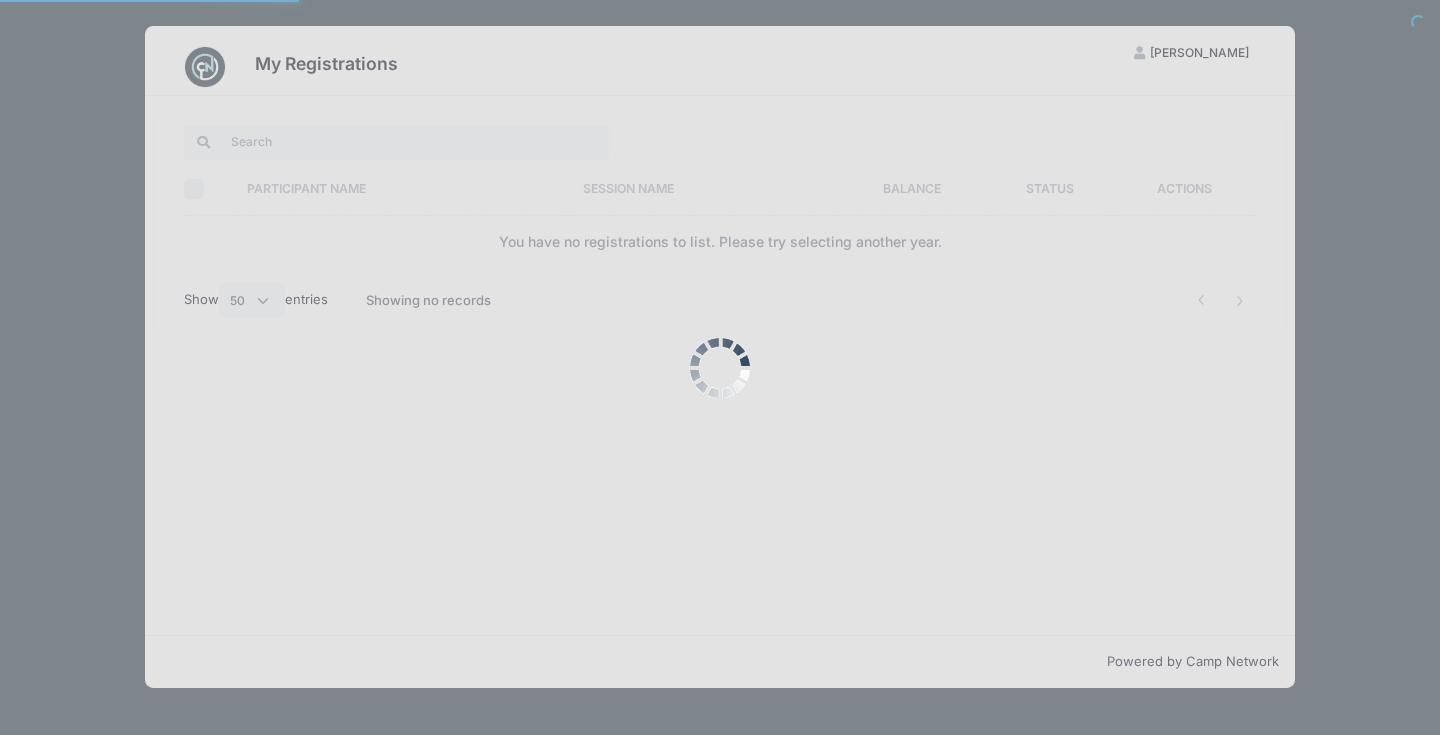 scroll, scrollTop: 0, scrollLeft: 0, axis: both 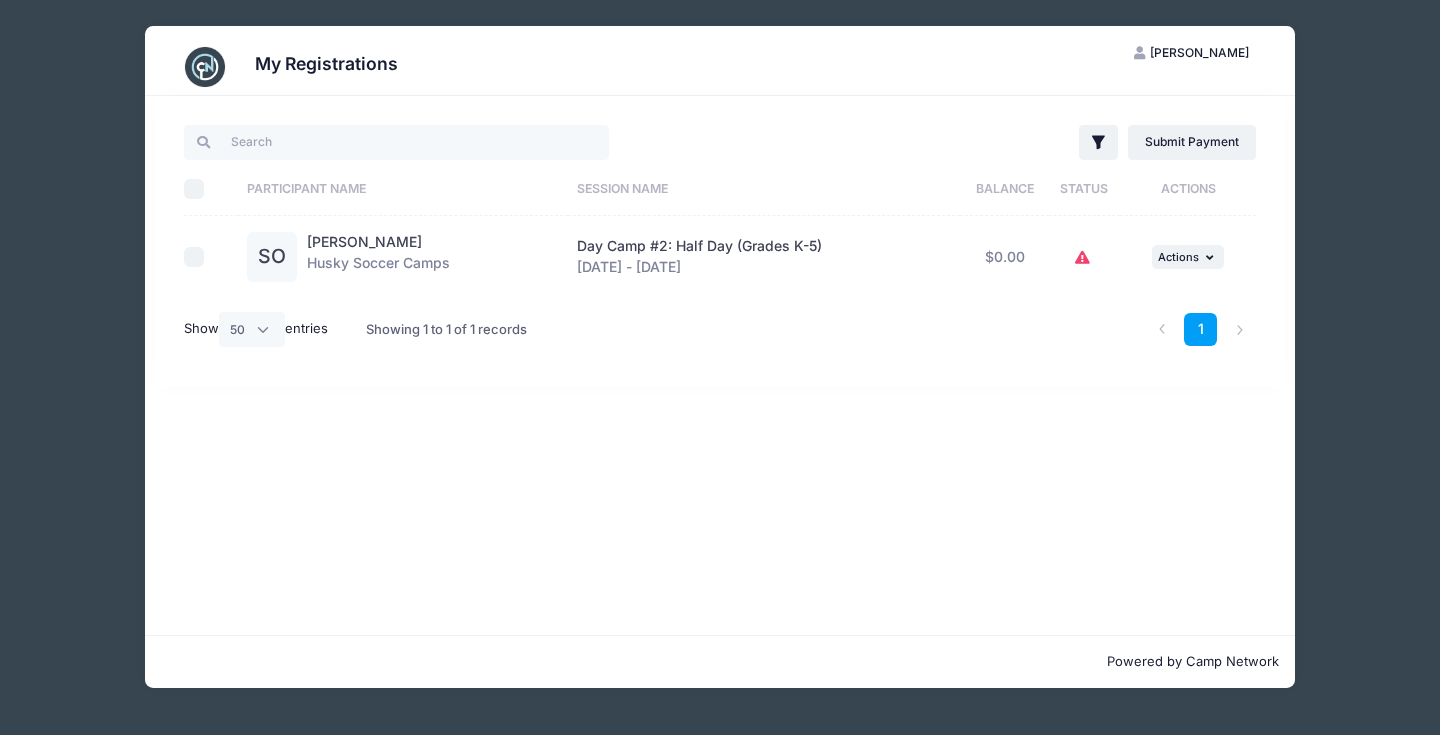 click 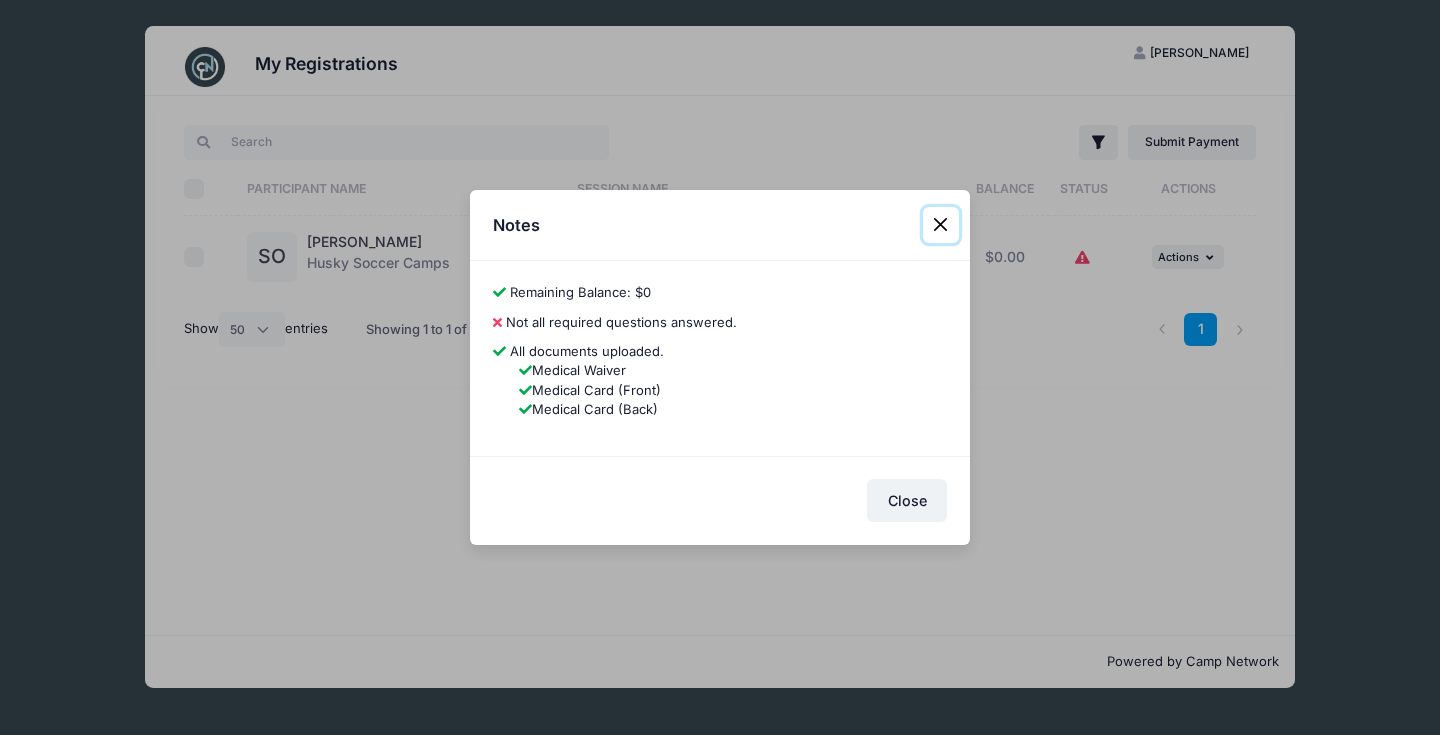 click at bounding box center (941, 225) 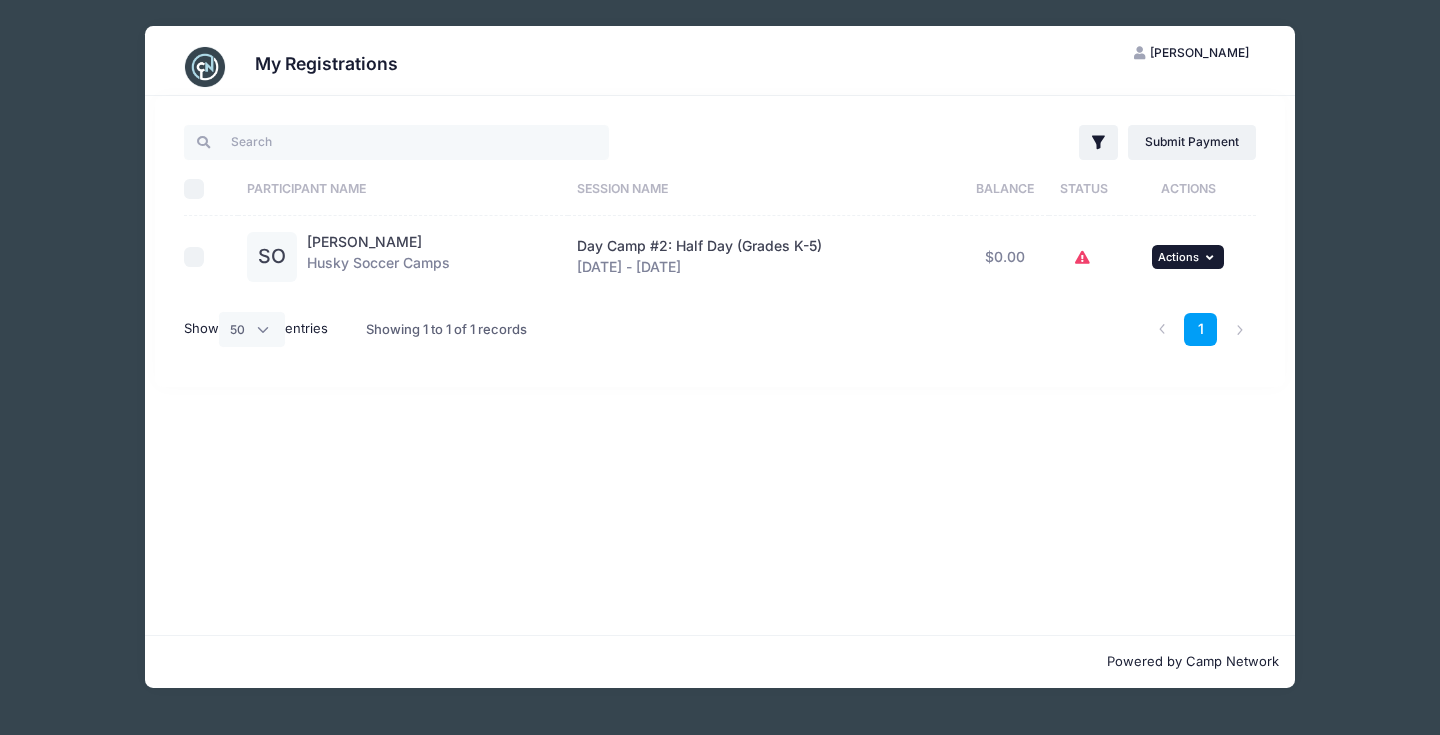 click on "Actions" at bounding box center [1178, 257] 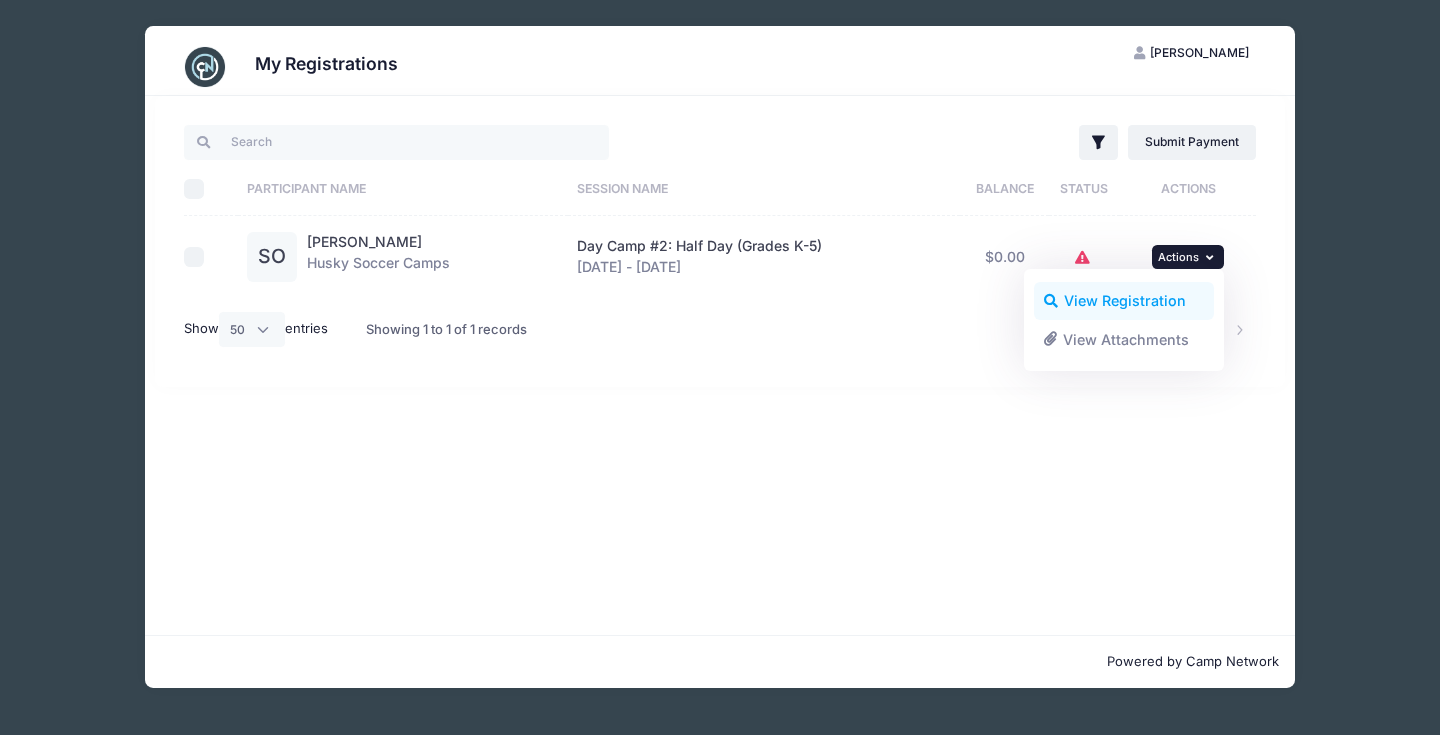 click on "View Registration" at bounding box center (1124, 301) 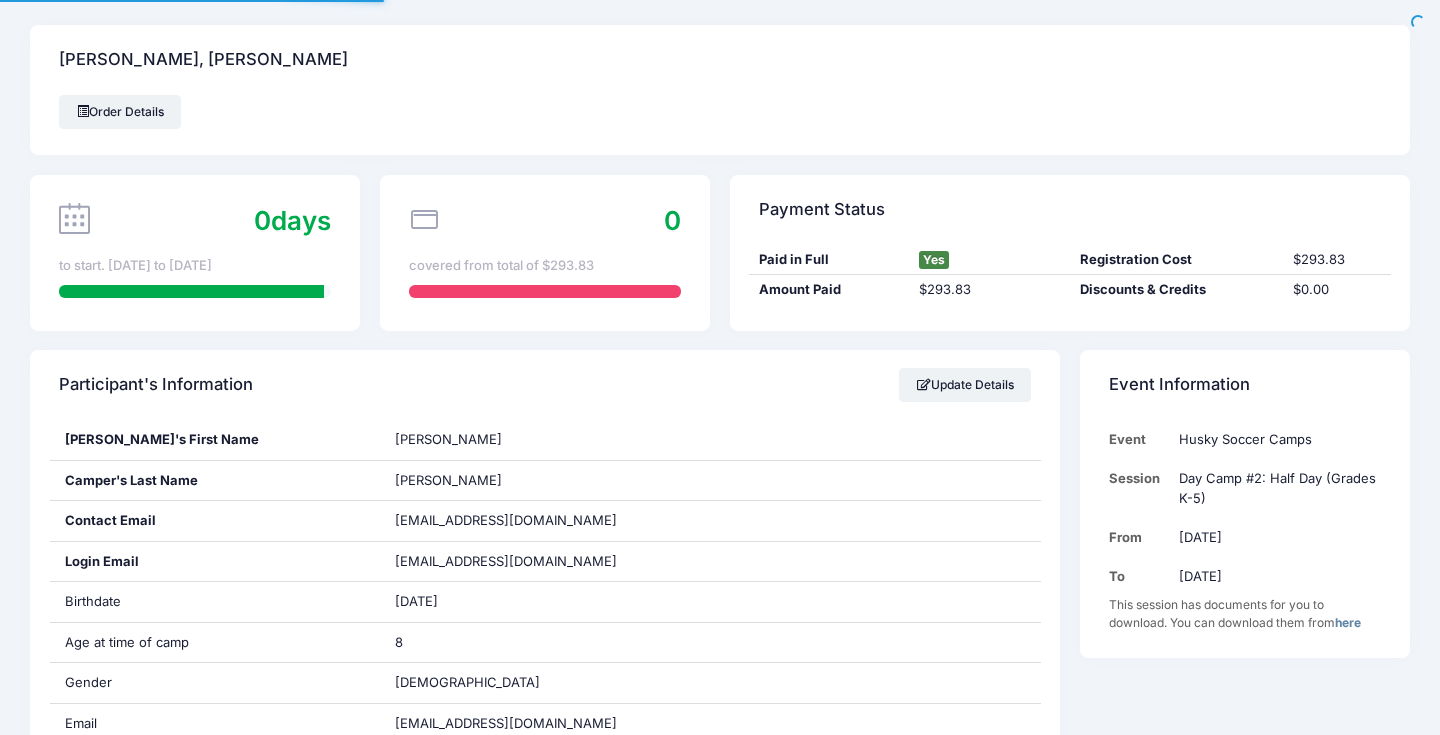 scroll, scrollTop: 0, scrollLeft: 0, axis: both 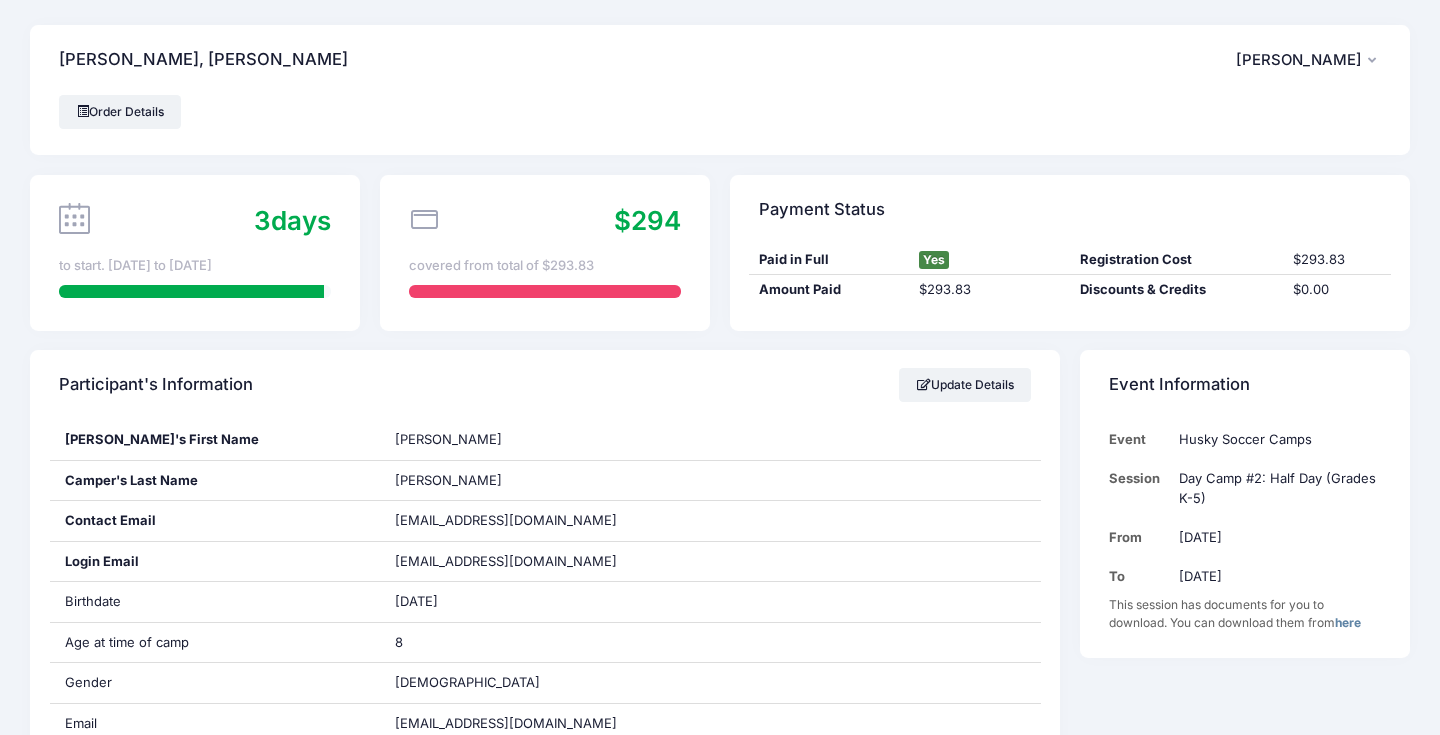 click at bounding box center [545, 291] 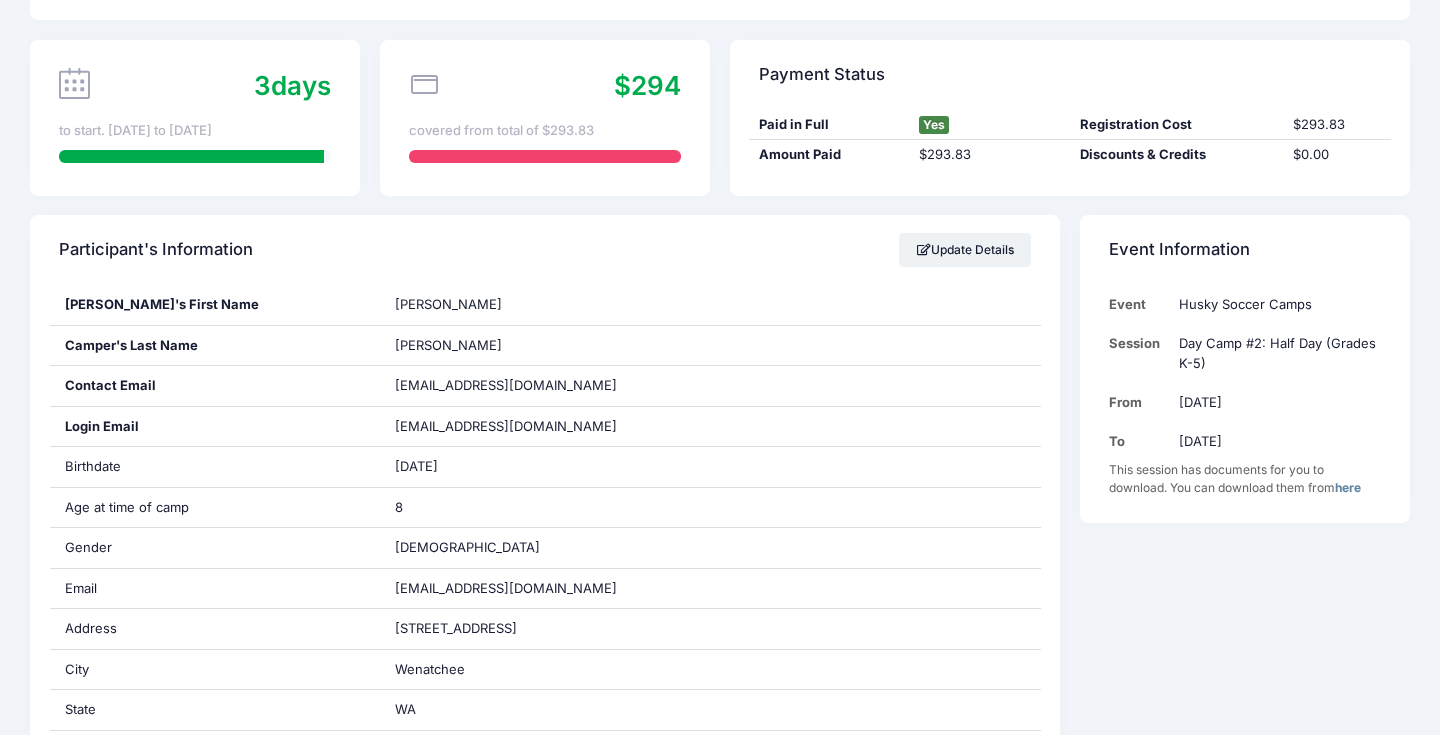 scroll, scrollTop: 0, scrollLeft: 0, axis: both 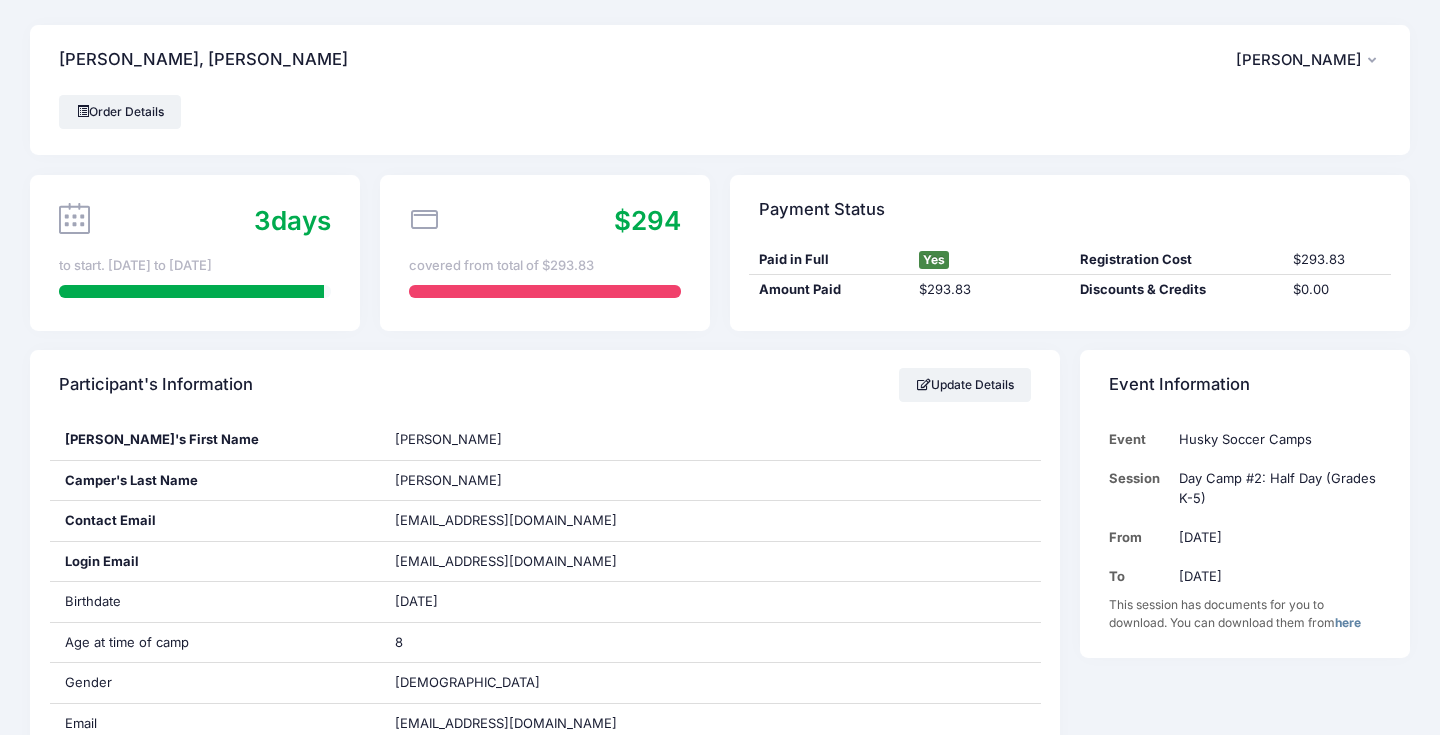 click on "$294
covered from total of $293.83" at bounding box center (545, 253) 